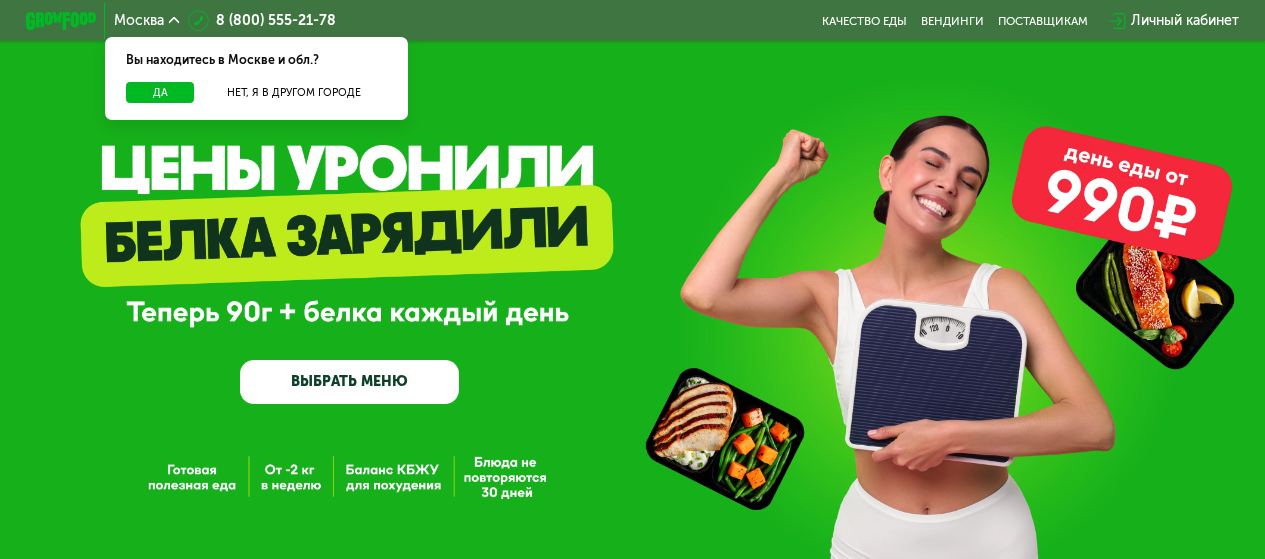 scroll, scrollTop: 0, scrollLeft: 0, axis: both 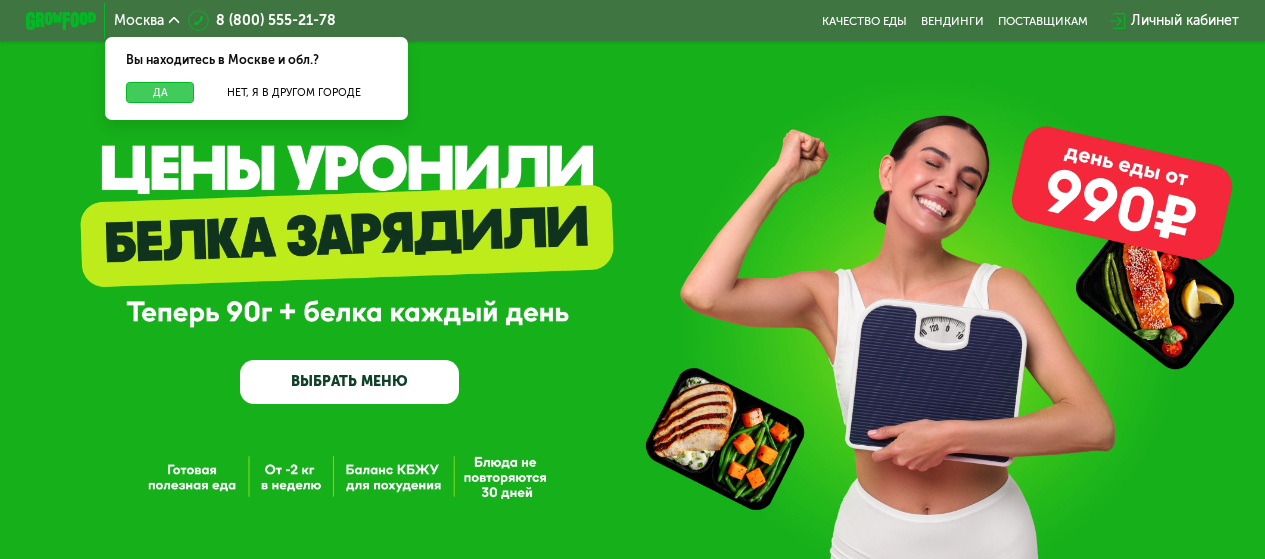 click on "Да" at bounding box center [160, 92] 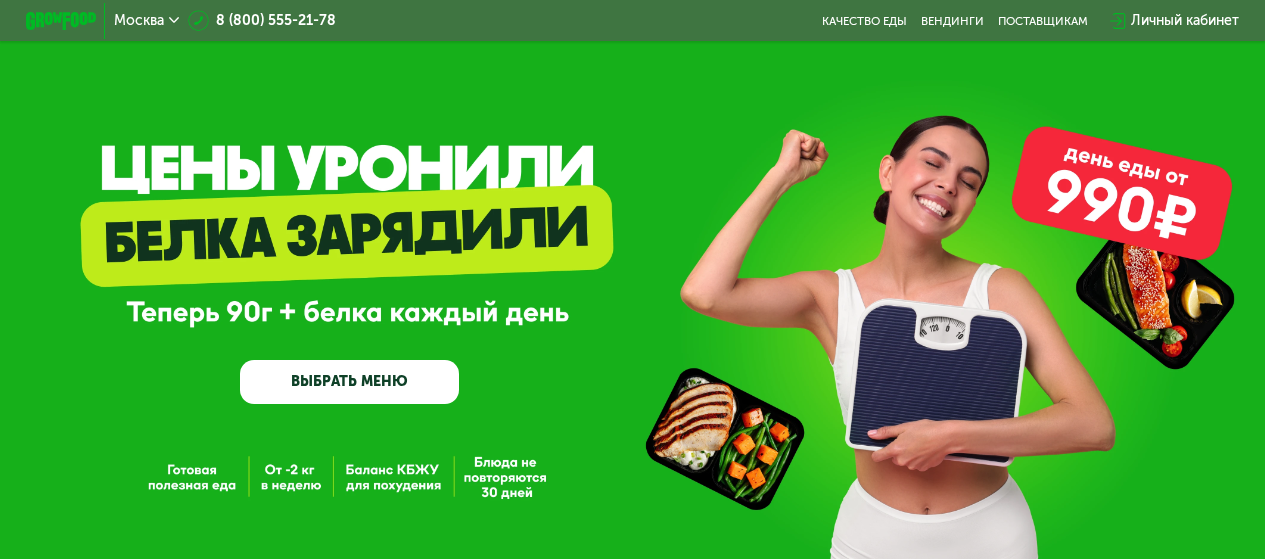 click on "Личный кабинет" at bounding box center [1185, 20] 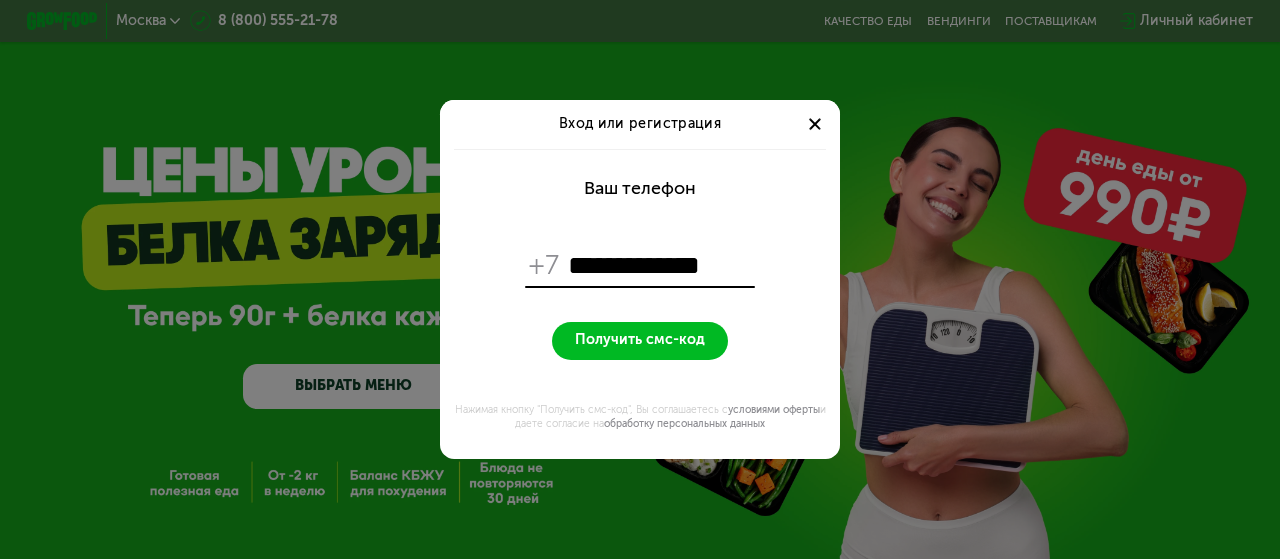 type on "**********" 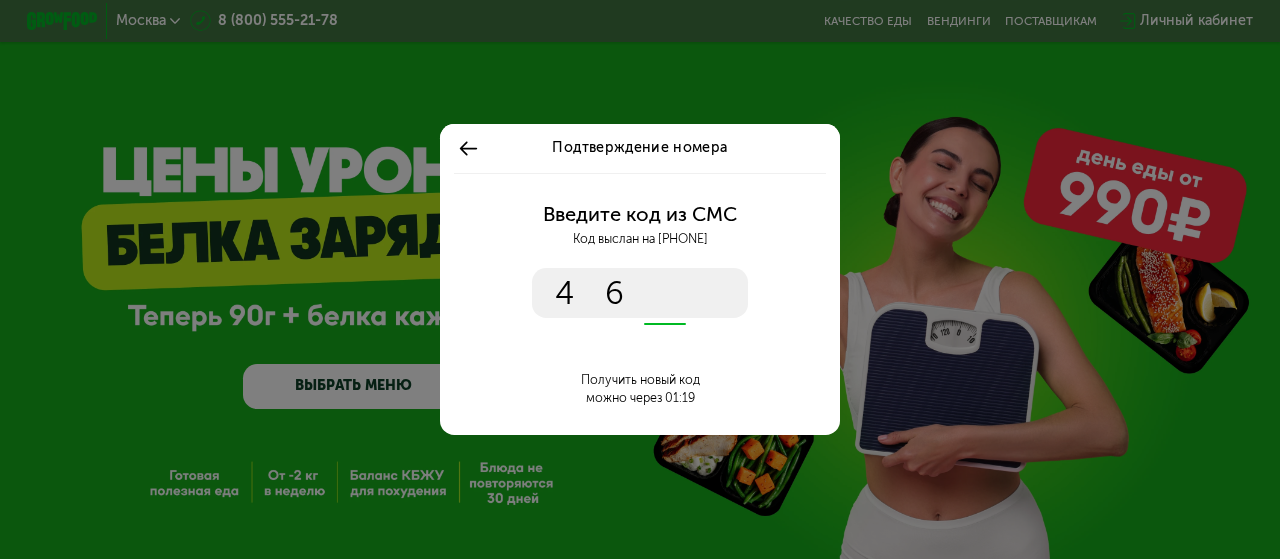 type on "****" 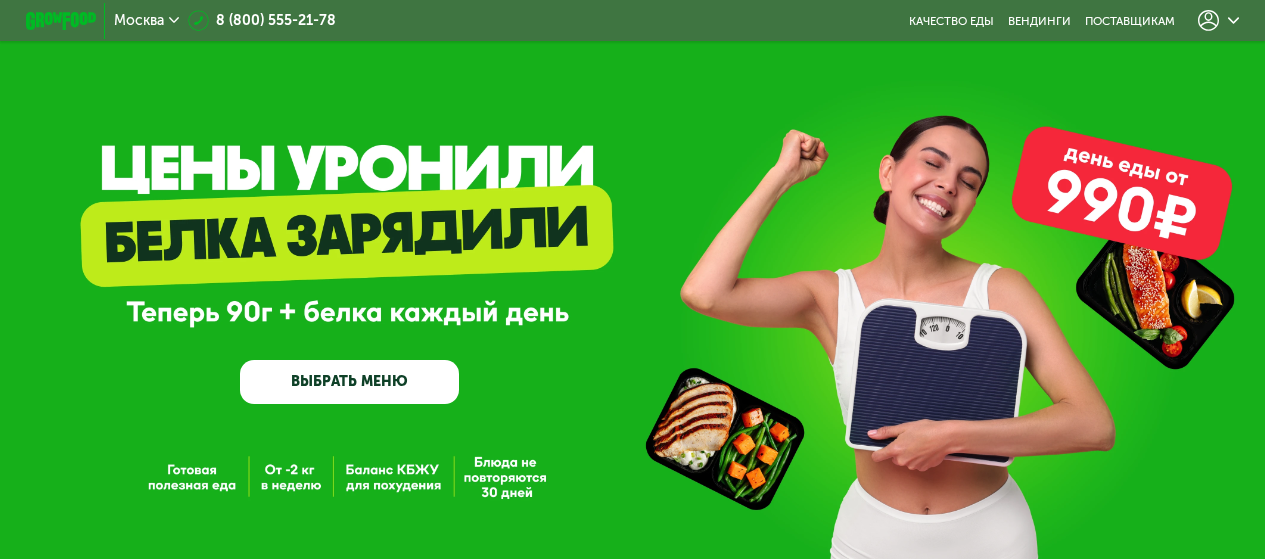 click 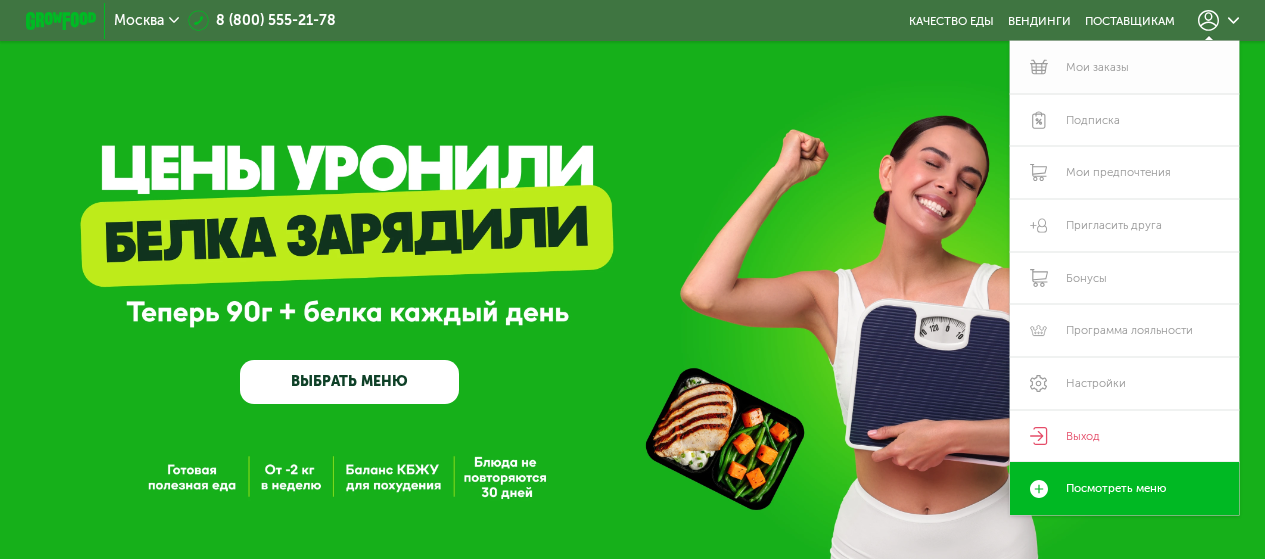 click on "Мои заказы" at bounding box center (1124, 67) 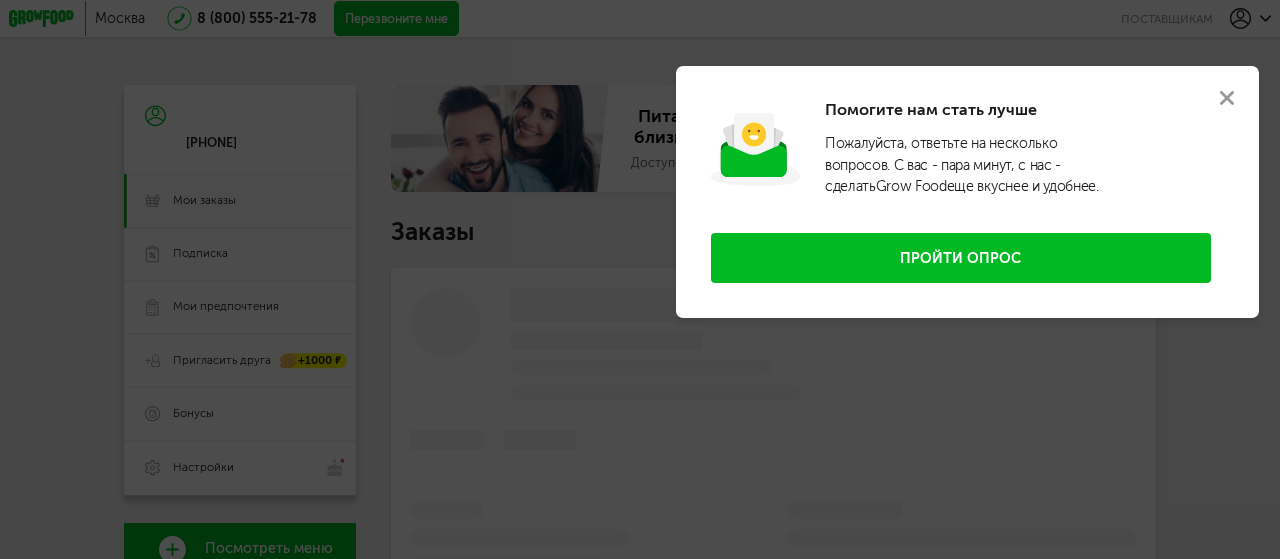 scroll, scrollTop: 0, scrollLeft: 0, axis: both 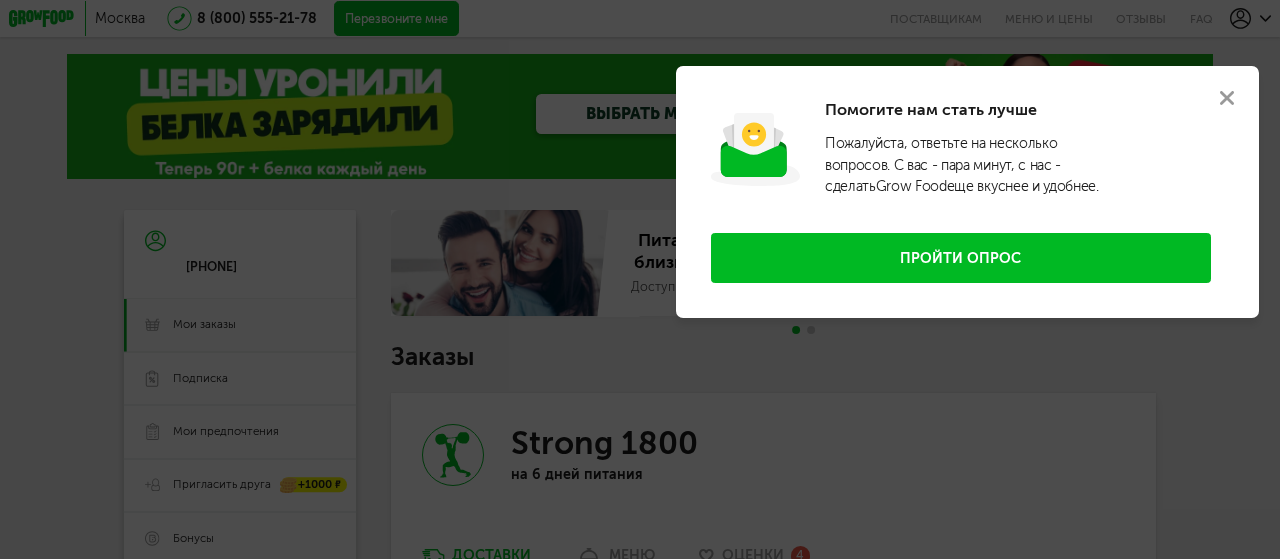 click 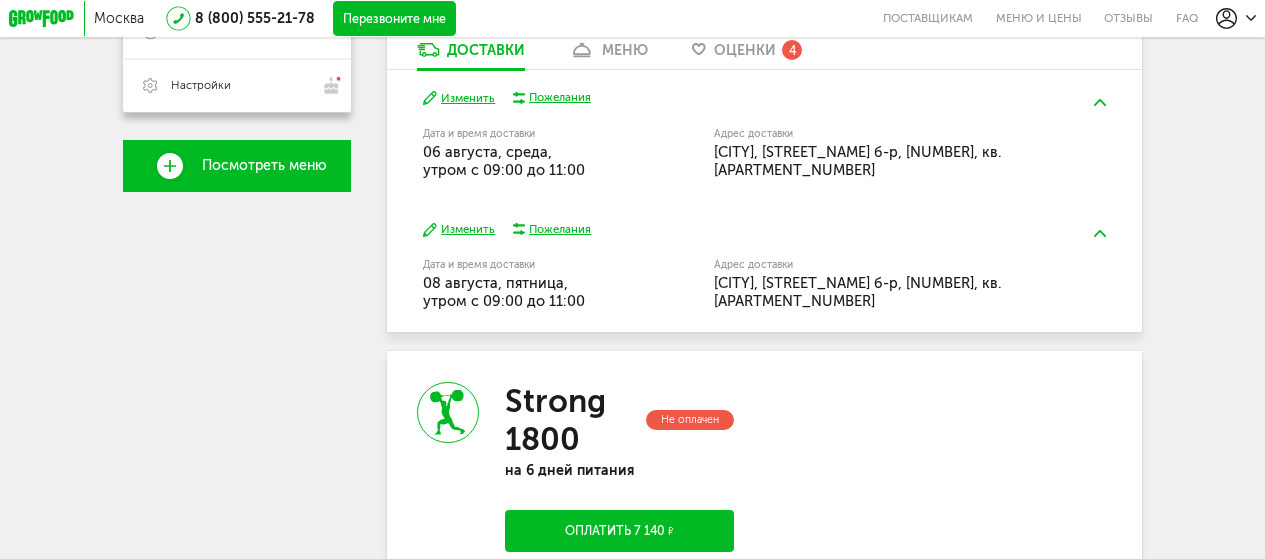 scroll, scrollTop: 400, scrollLeft: 0, axis: vertical 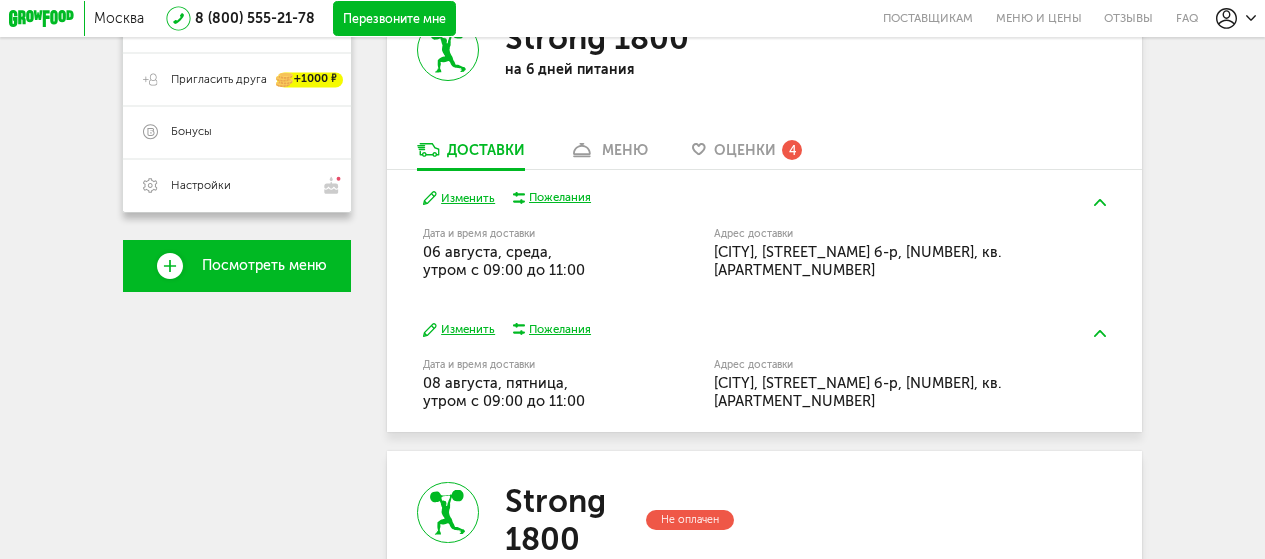 click on "Изменить" at bounding box center (459, 198) 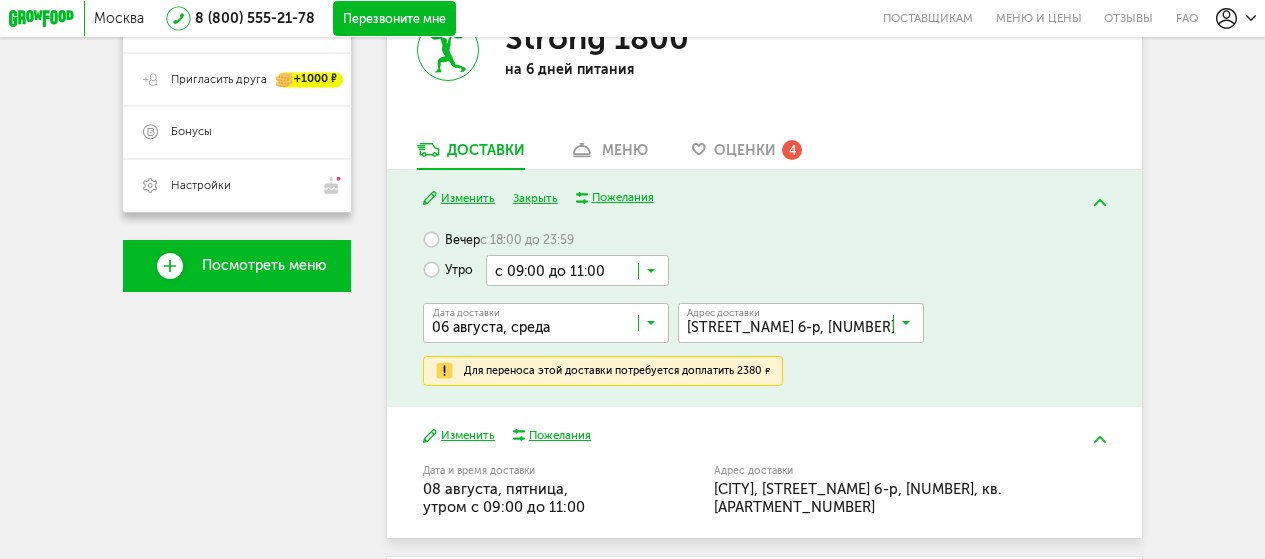 click at bounding box center (805, 327) 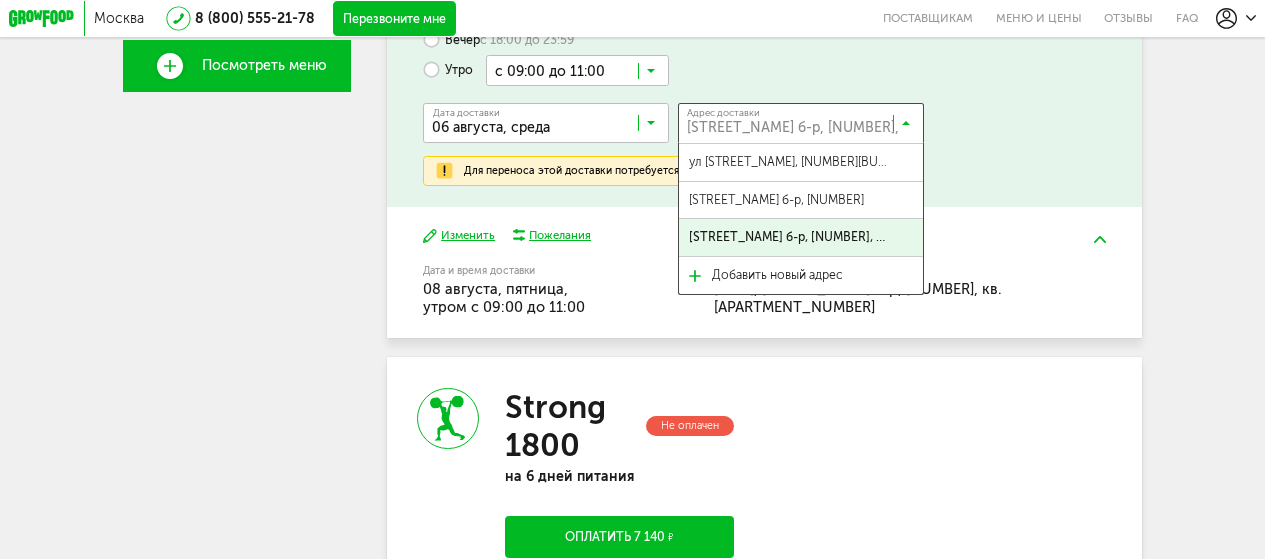 scroll, scrollTop: 500, scrollLeft: 0, axis: vertical 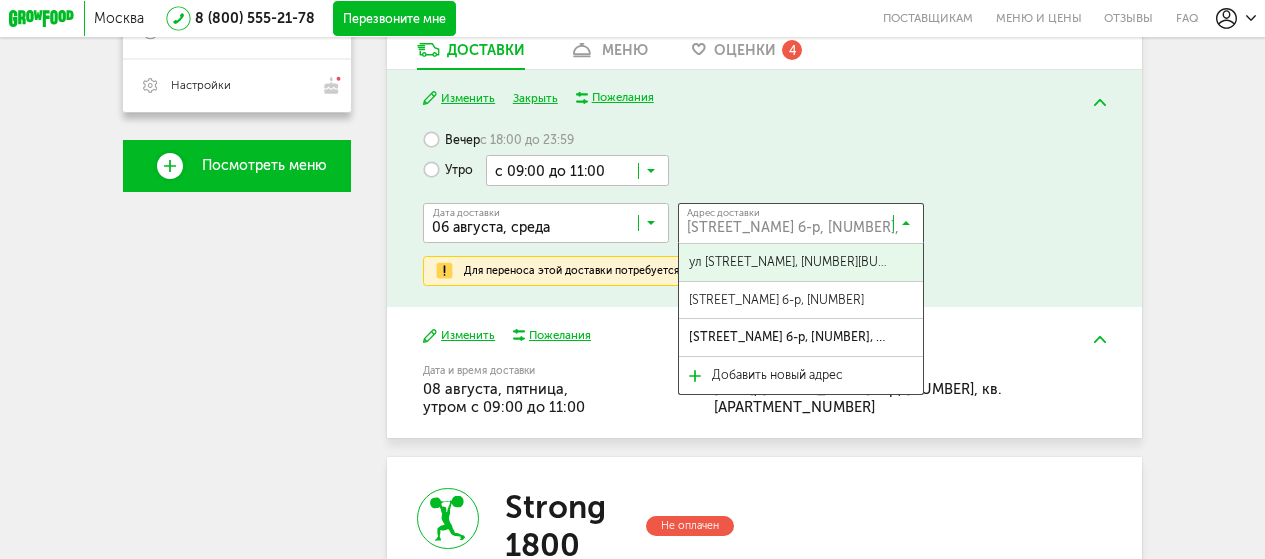 click on "ул [STREET_NAME], [NUMBER][BUILDING_NUMBER], кв. [APARTMENT_NUMBER]" at bounding box center [788, 262] 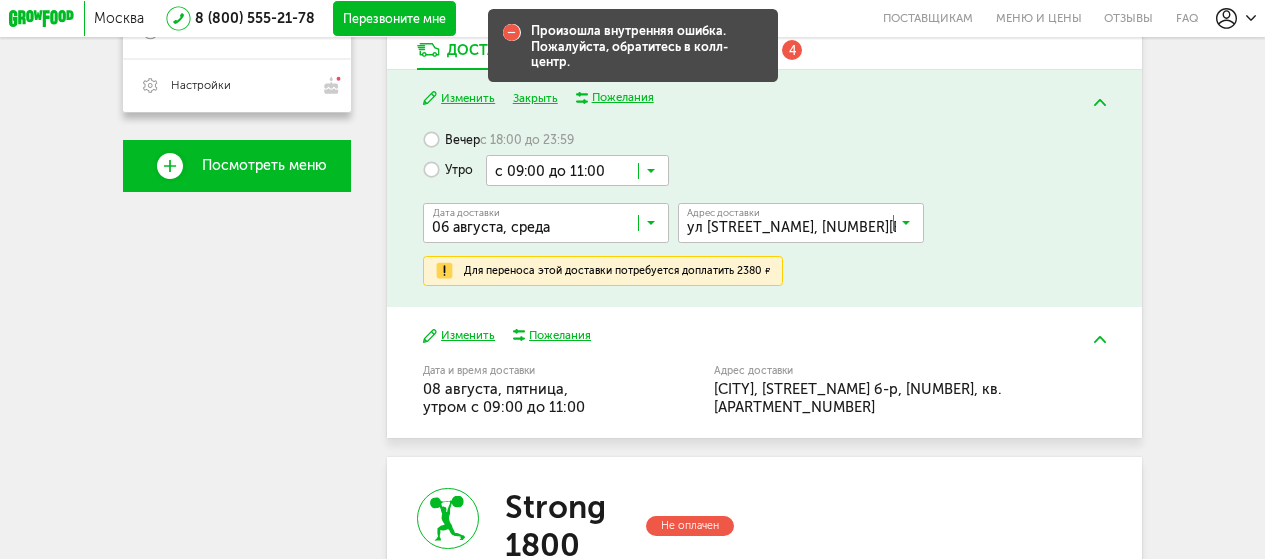 scroll, scrollTop: 400, scrollLeft: 0, axis: vertical 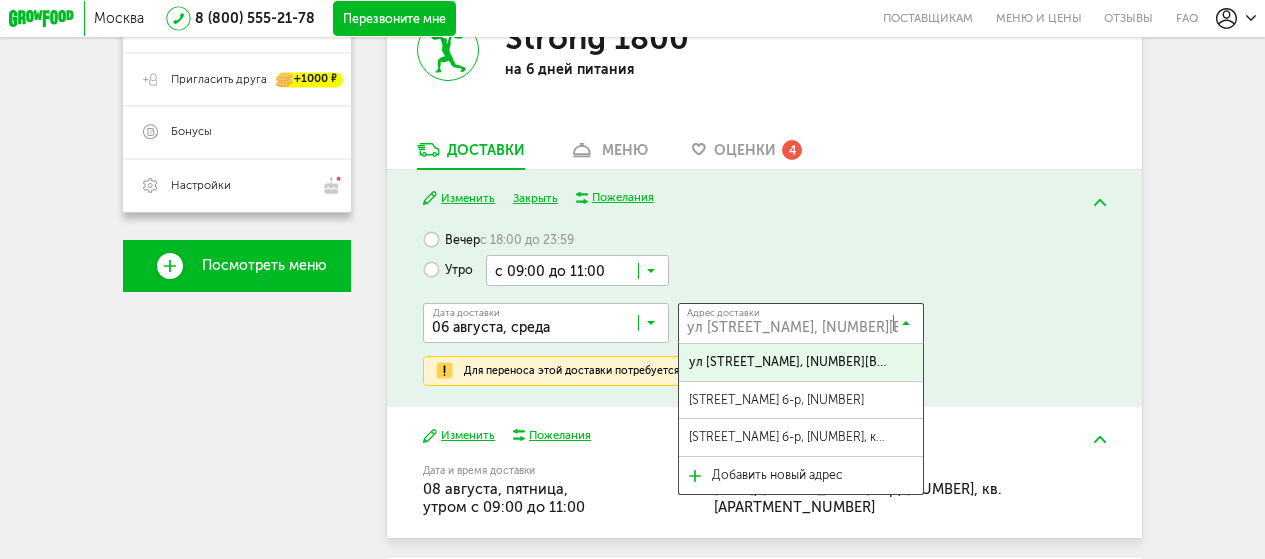 click at bounding box center (805, 327) 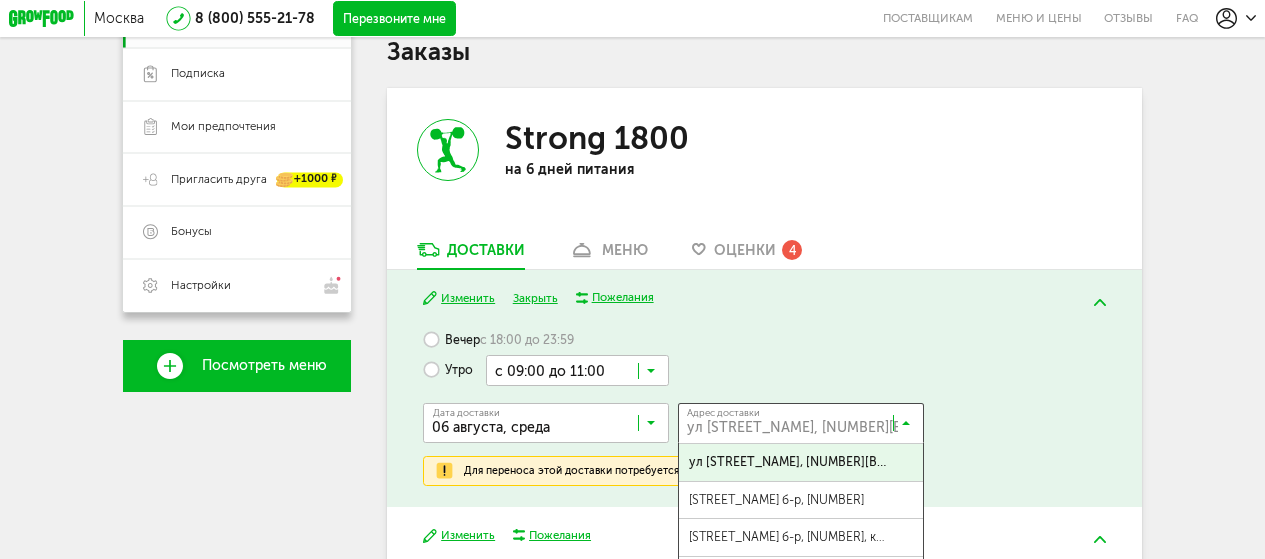 scroll, scrollTop: 400, scrollLeft: 0, axis: vertical 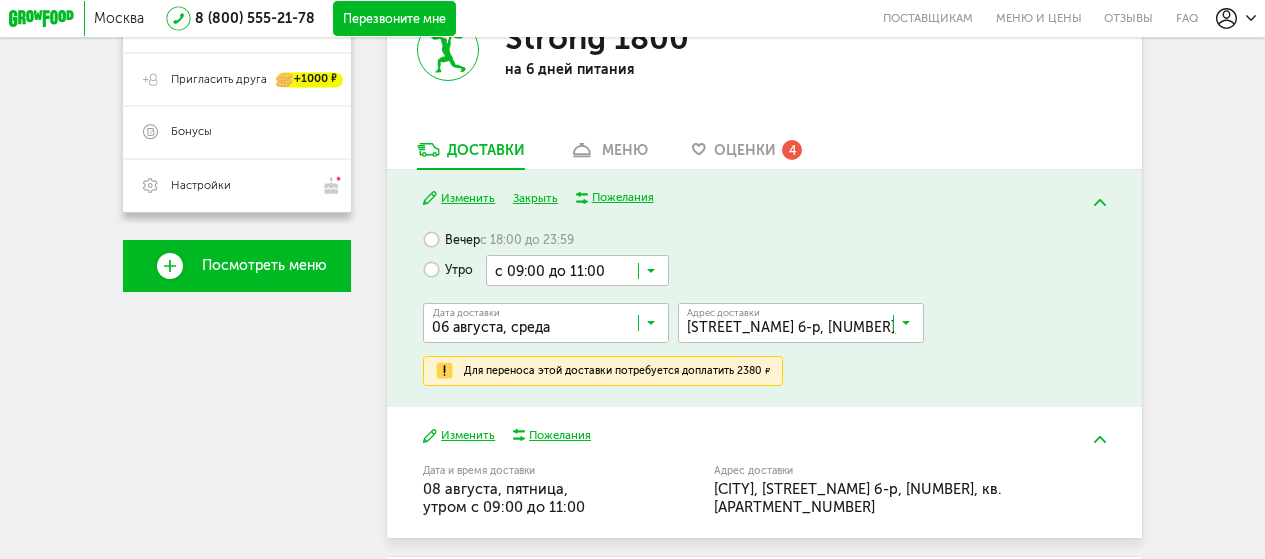 click on "[STREET_NAME] б-р, [NUMBER], кв. [APARTMENT_NUMBER]" at bounding box center (788, 437) 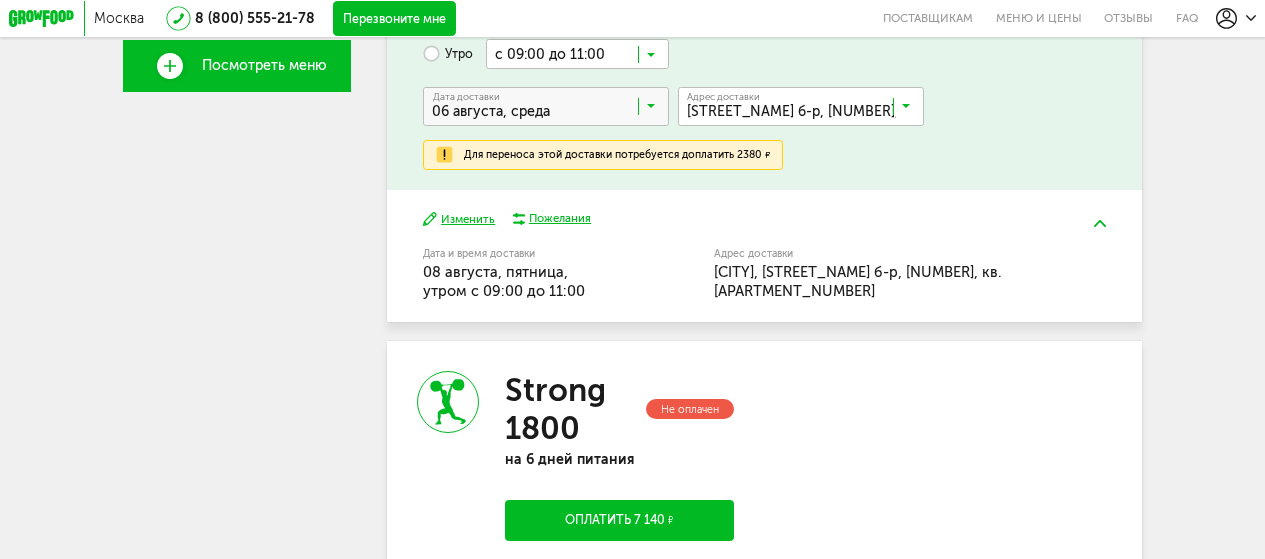 scroll, scrollTop: 300, scrollLeft: 0, axis: vertical 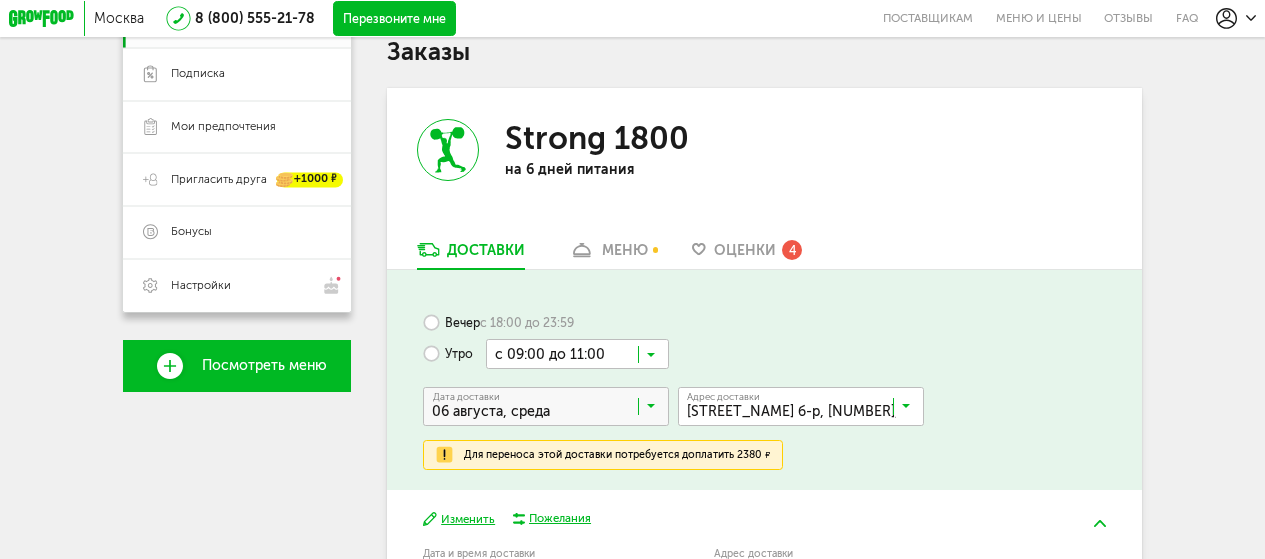 click on "меню" at bounding box center [625, 250] 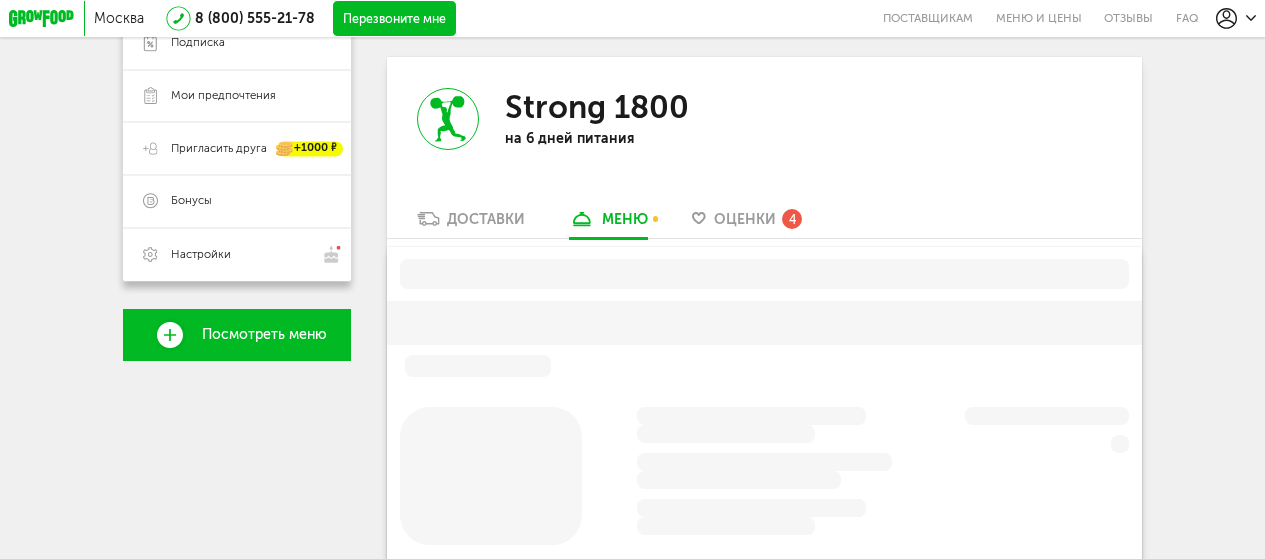 scroll, scrollTop: 343, scrollLeft: 0, axis: vertical 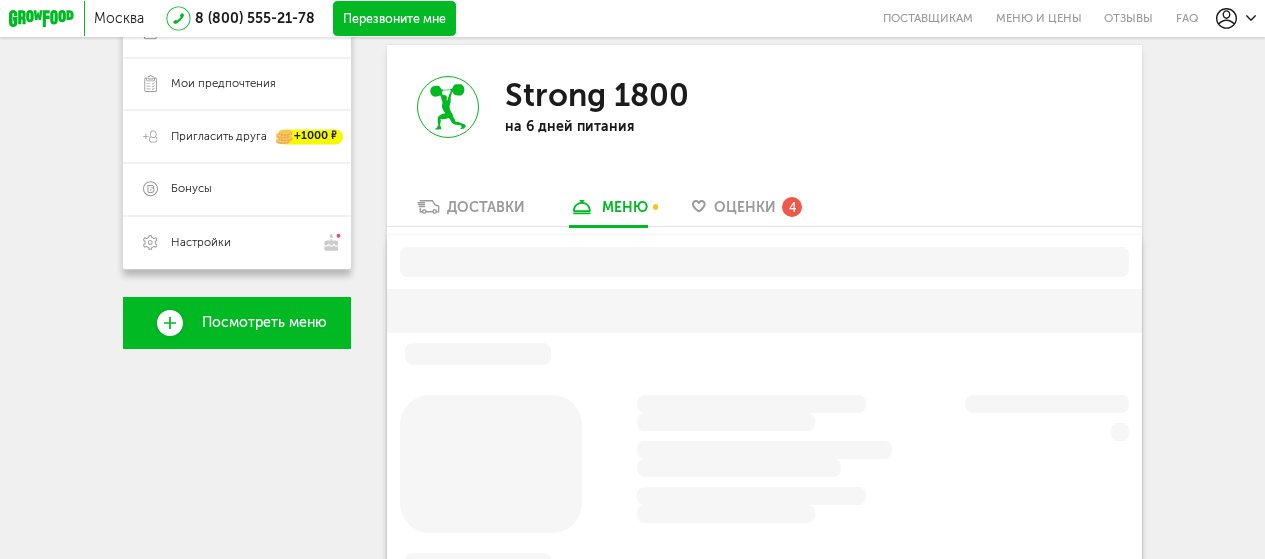 click on "Доставки" at bounding box center (486, 207) 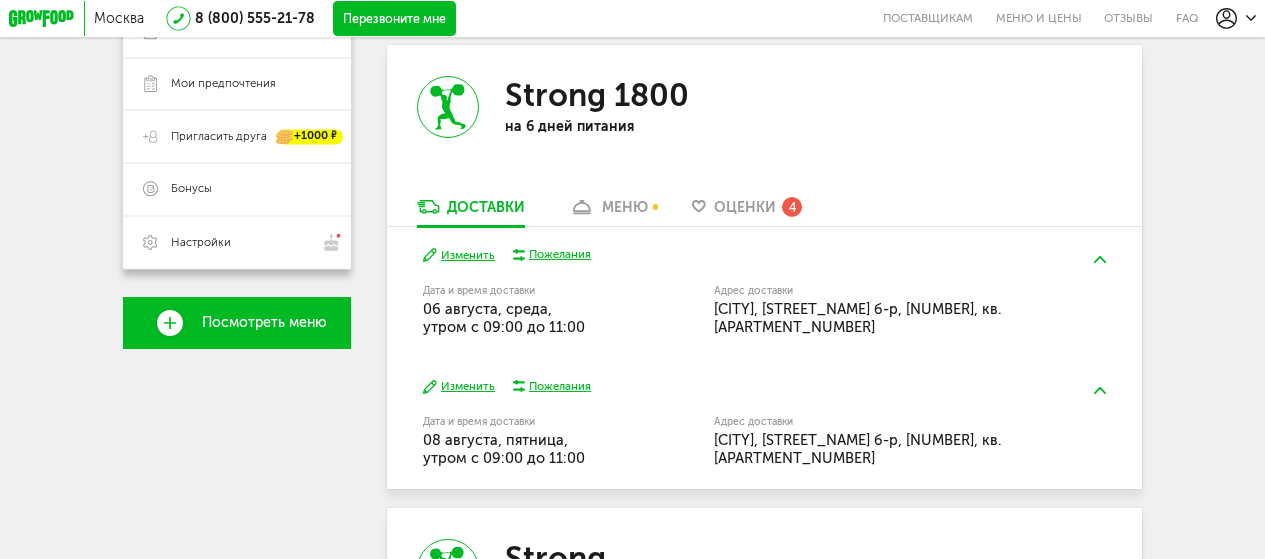 scroll, scrollTop: 443, scrollLeft: 0, axis: vertical 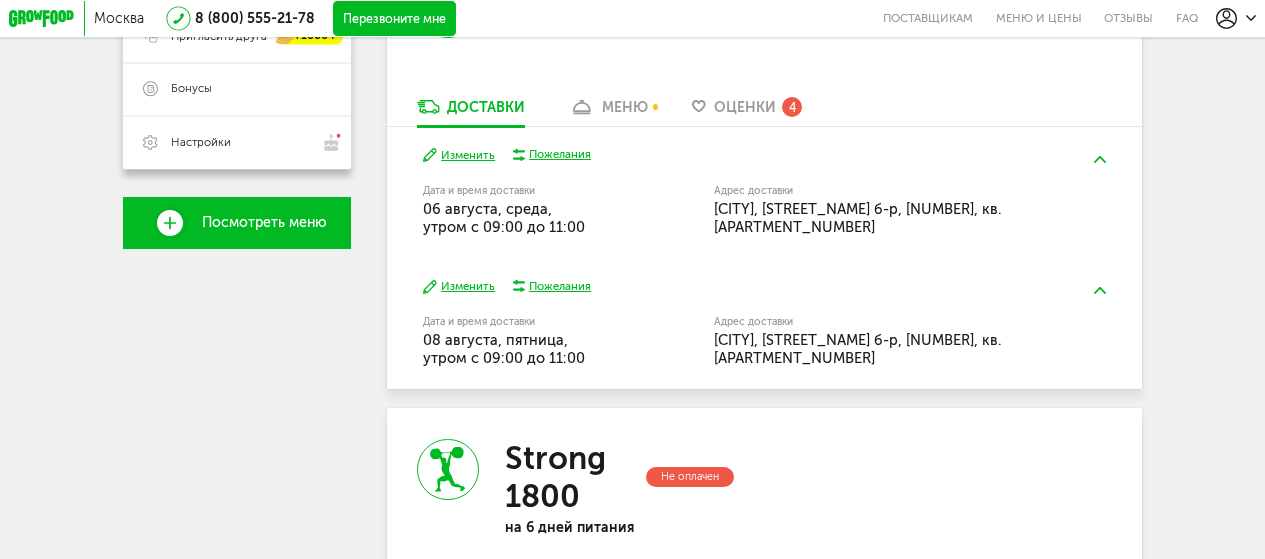 click on "Изменить" at bounding box center [459, 155] 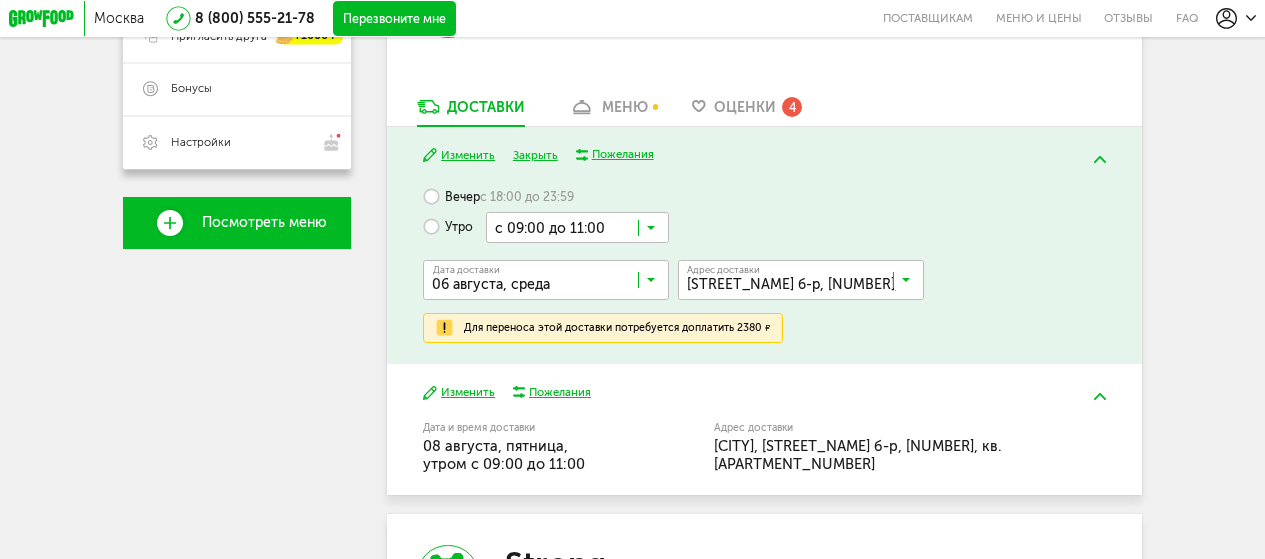 click on "Изменить" at bounding box center [459, 392] 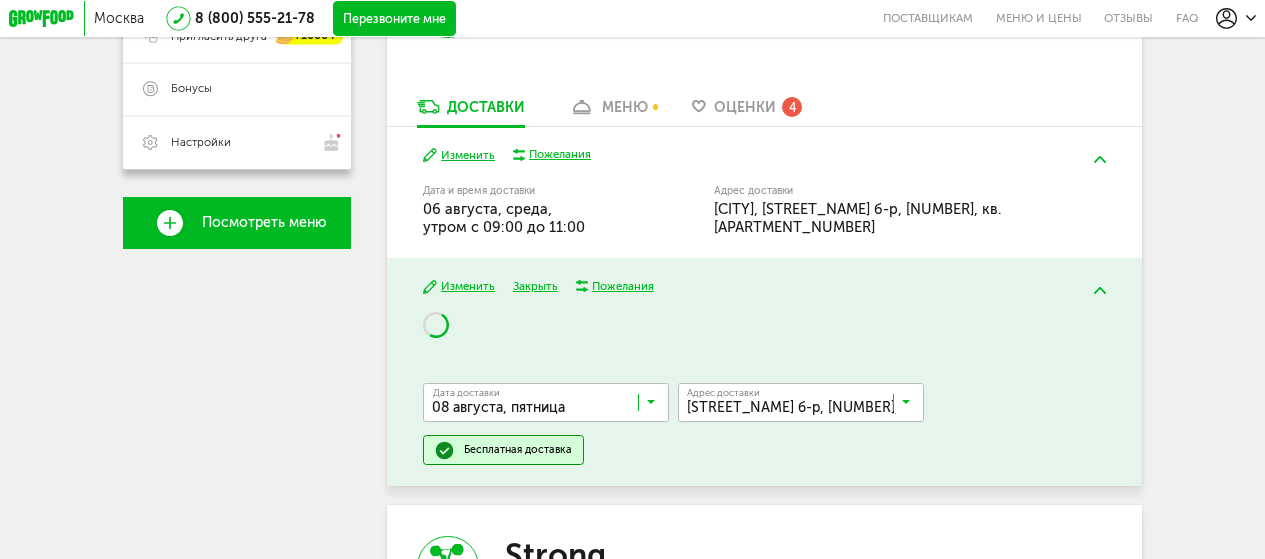 scroll, scrollTop: 543, scrollLeft: 0, axis: vertical 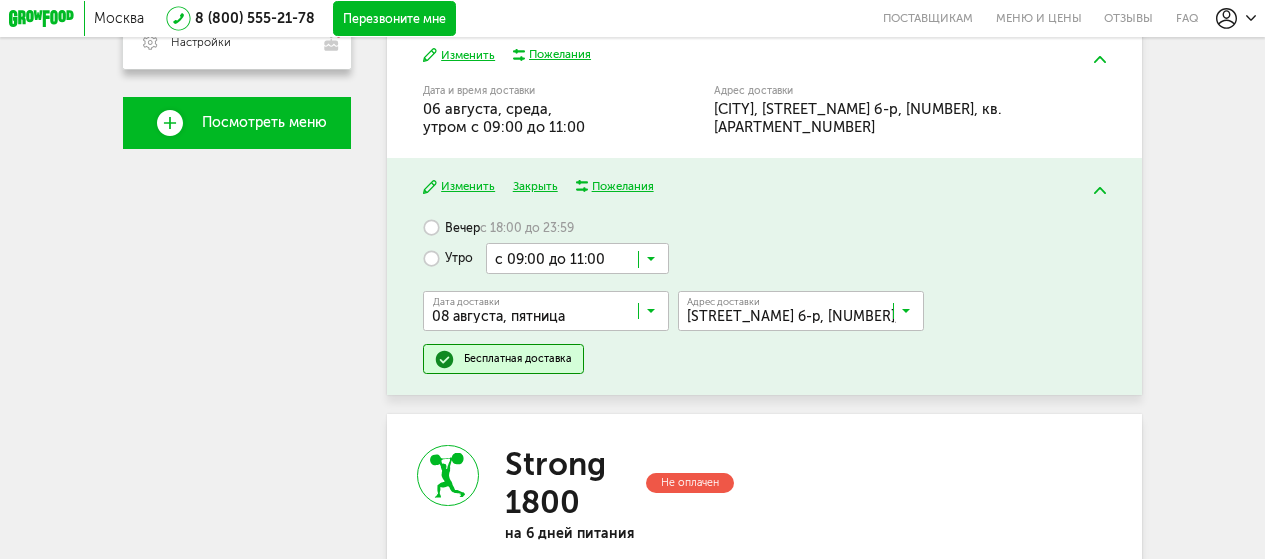 click at bounding box center (805, 315) 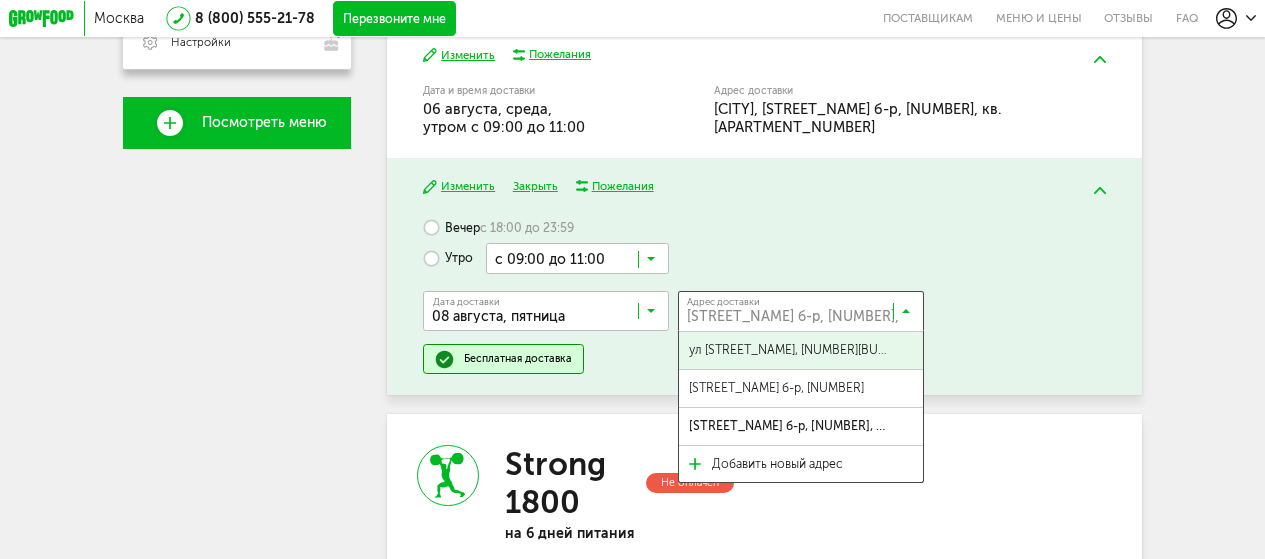 click on "ул [STREET_NAME], [NUMBER][BUILDING_NUMBER], кв. [APARTMENT_NUMBER]" at bounding box center [788, 350] 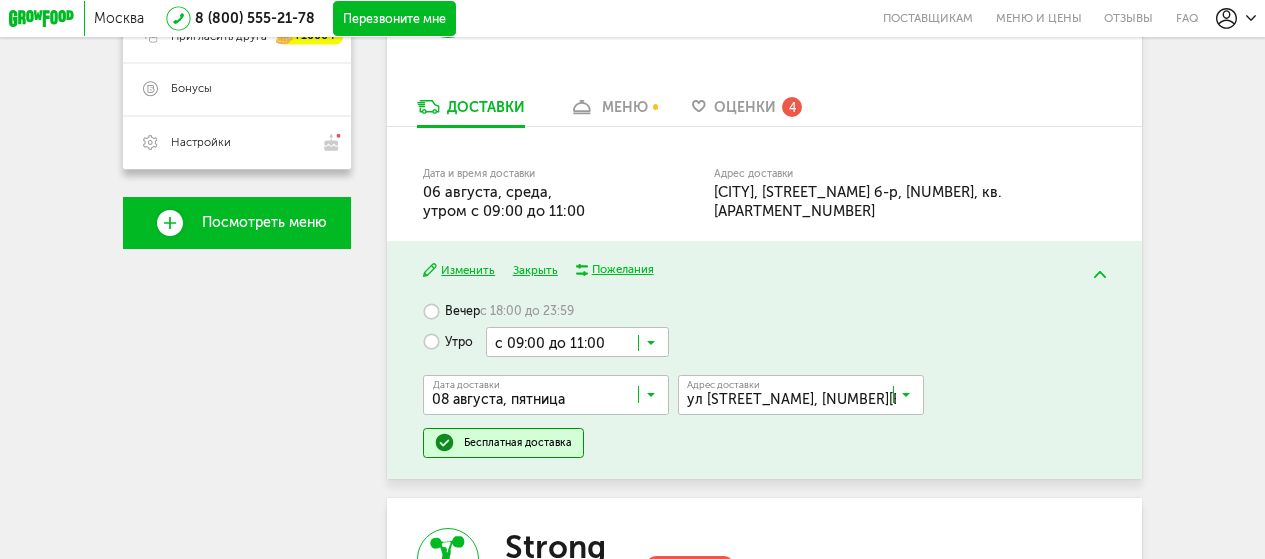 scroll, scrollTop: 343, scrollLeft: 0, axis: vertical 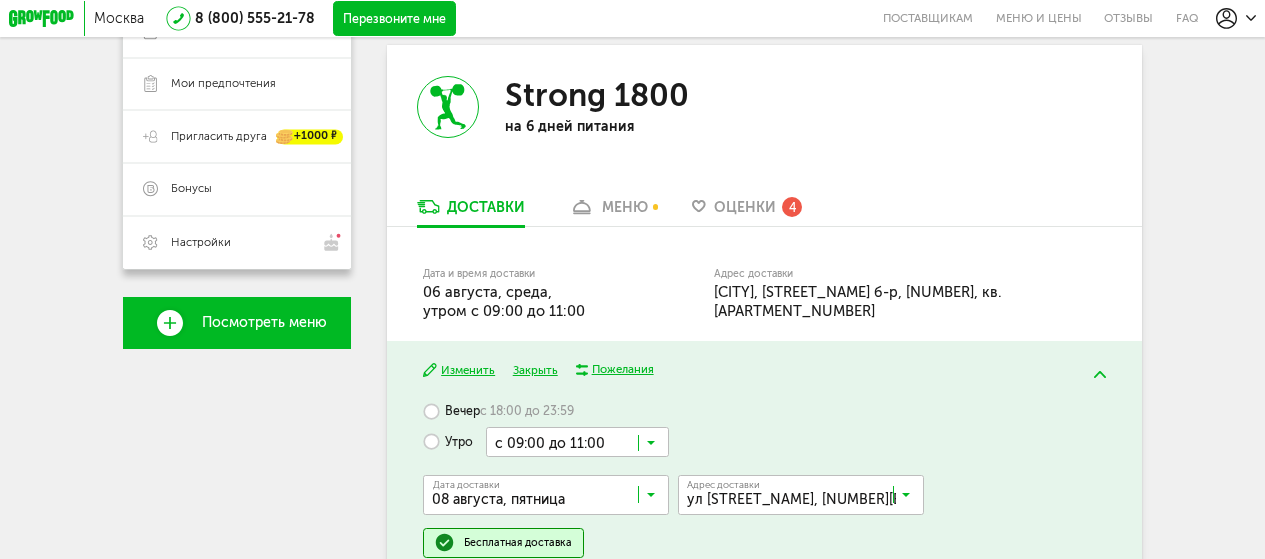 click on "Закрыть" at bounding box center (535, 370) 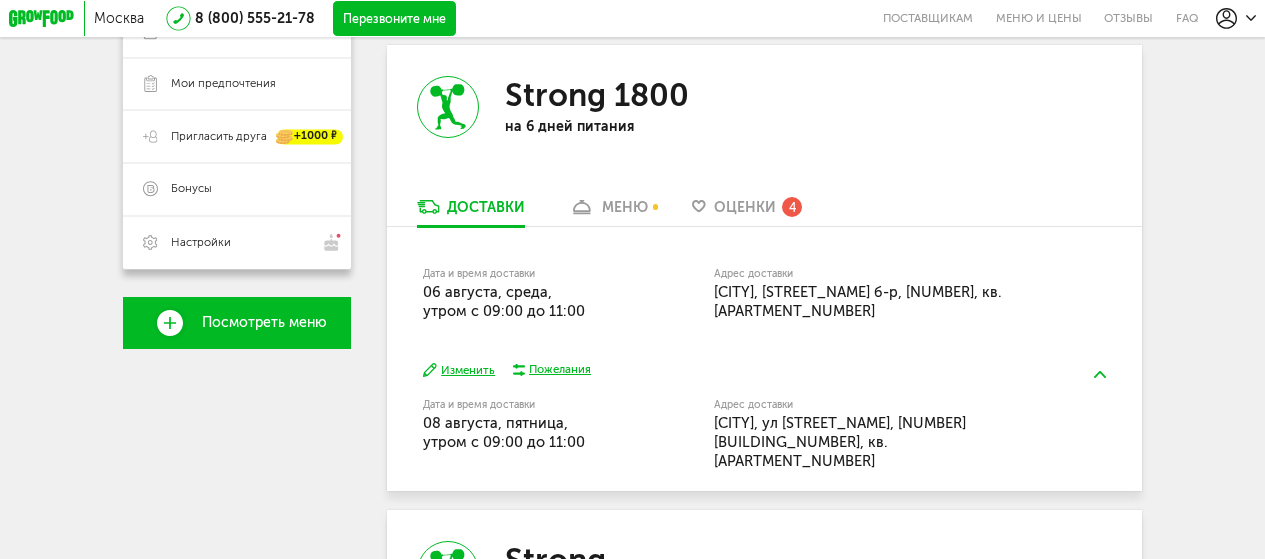 click on "[MONTH_NAME] [DAY], [DAY_OF_WEEK], утром c [TIME] до [TIME]" at bounding box center [504, 301] 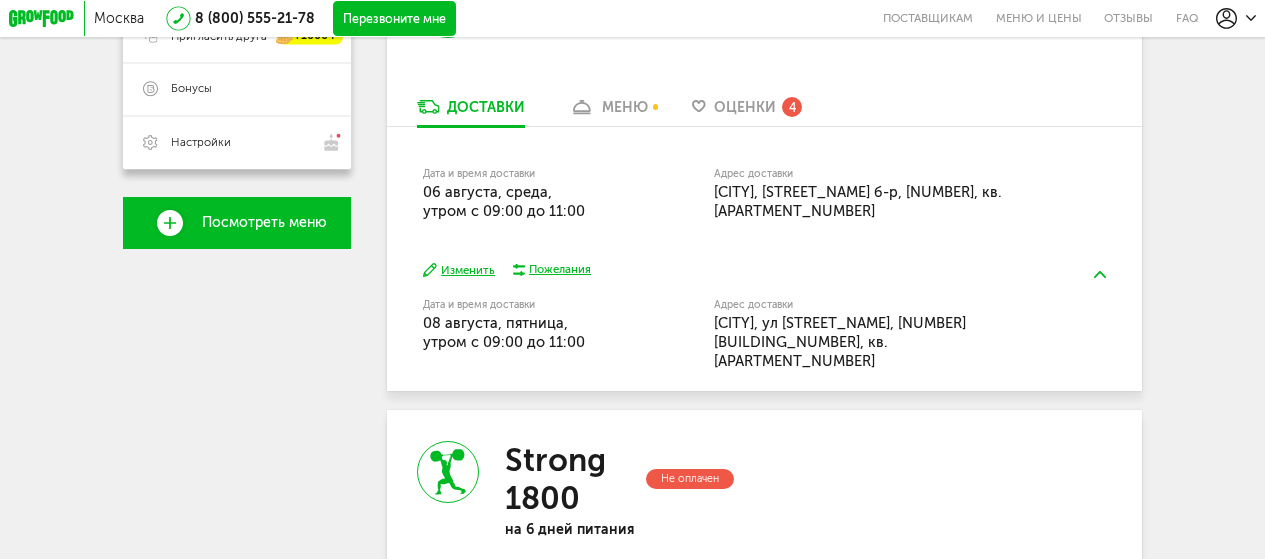 click on "Изменить" at bounding box center [459, 270] 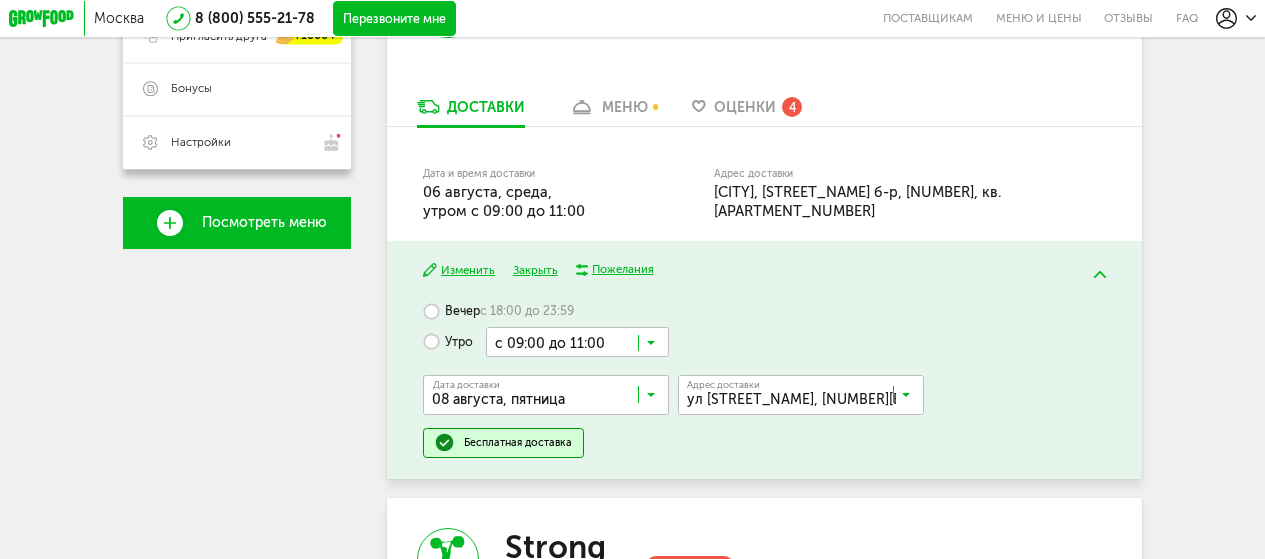 click on "Дата и время доставки" at bounding box center (523, 174) 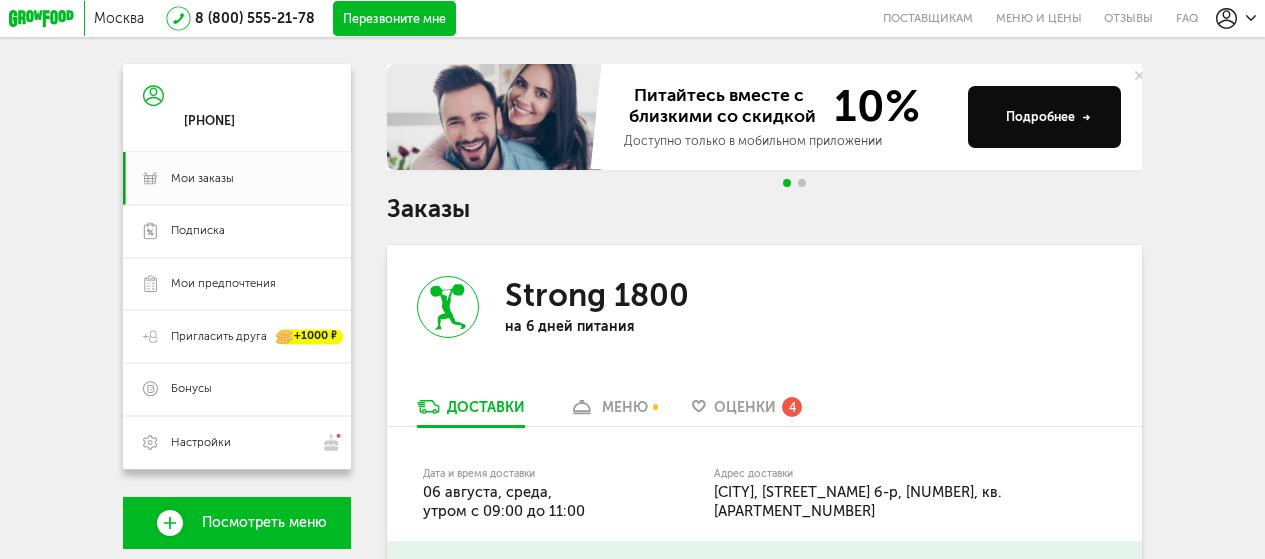 scroll, scrollTop: 243, scrollLeft: 0, axis: vertical 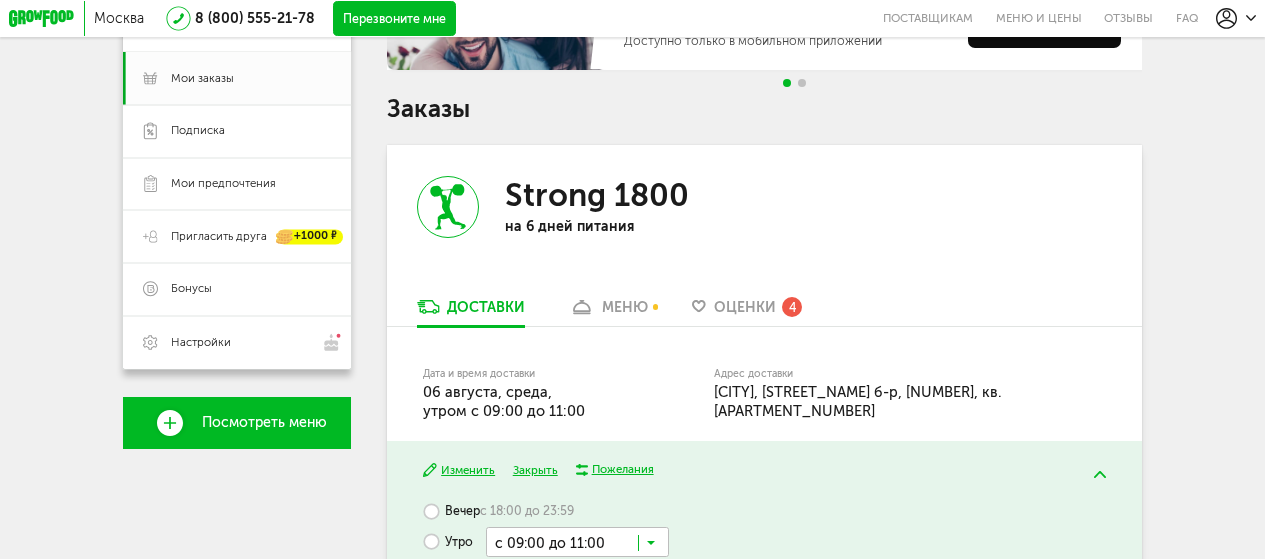 click on "Strong 1800     на 6 дней питания" at bounding box center [576, 221] 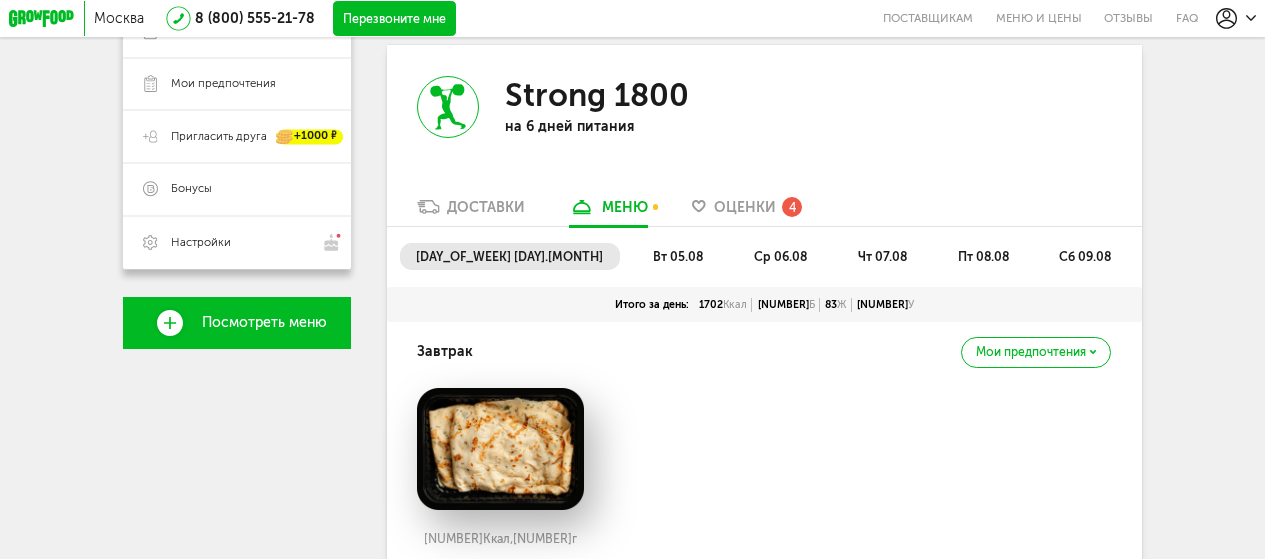 scroll, scrollTop: 243, scrollLeft: 0, axis: vertical 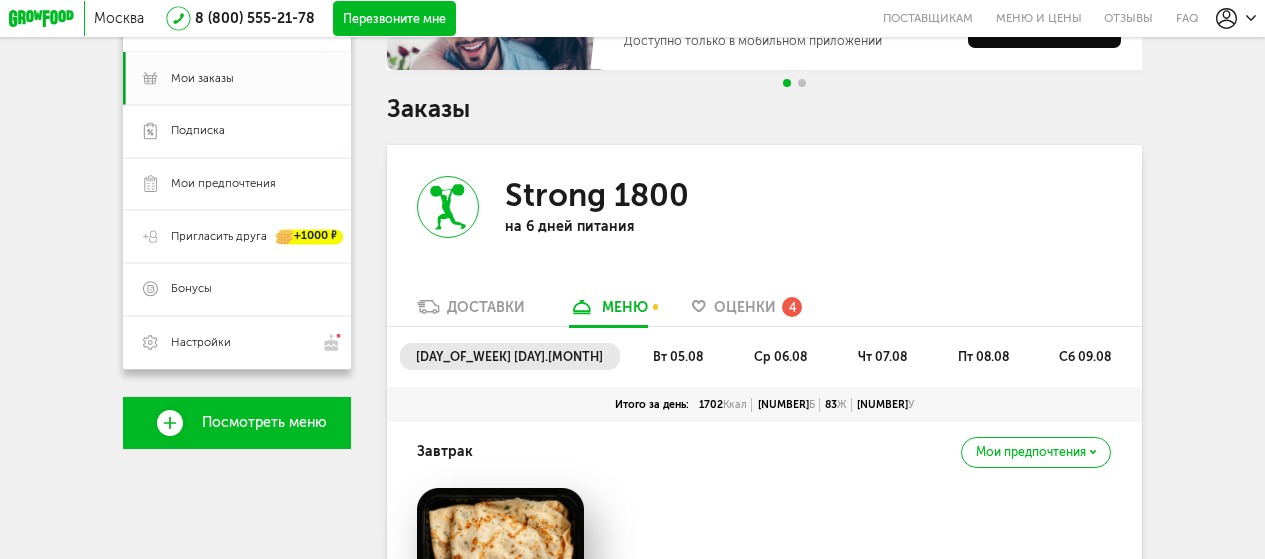 click on "Доставки" at bounding box center (486, 307) 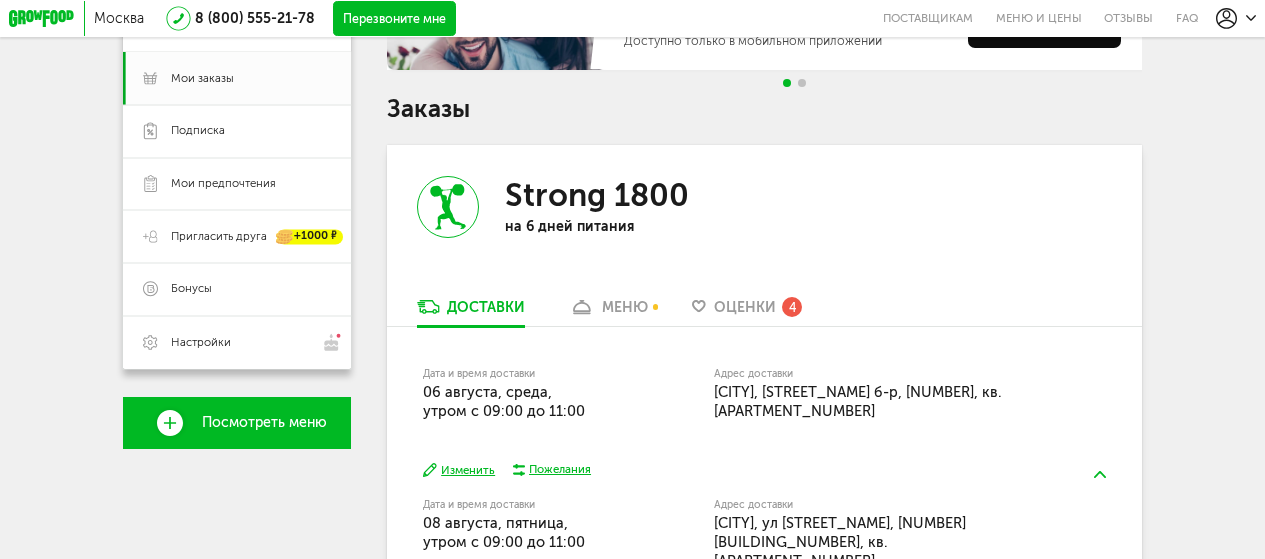 scroll, scrollTop: 343, scrollLeft: 0, axis: vertical 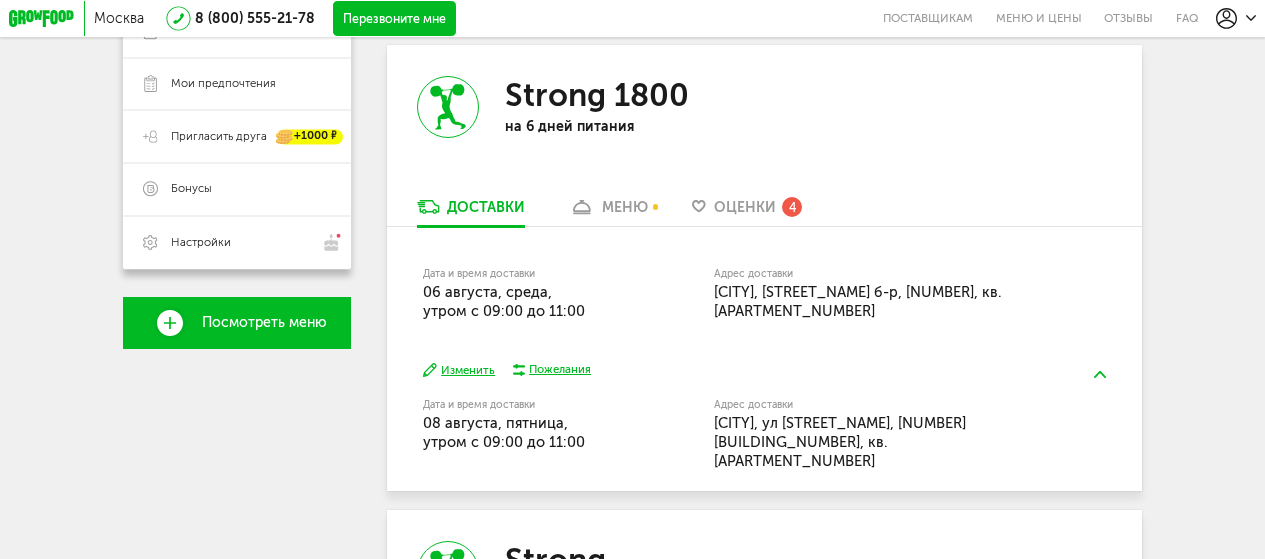 click on "Изменить" at bounding box center [459, 370] 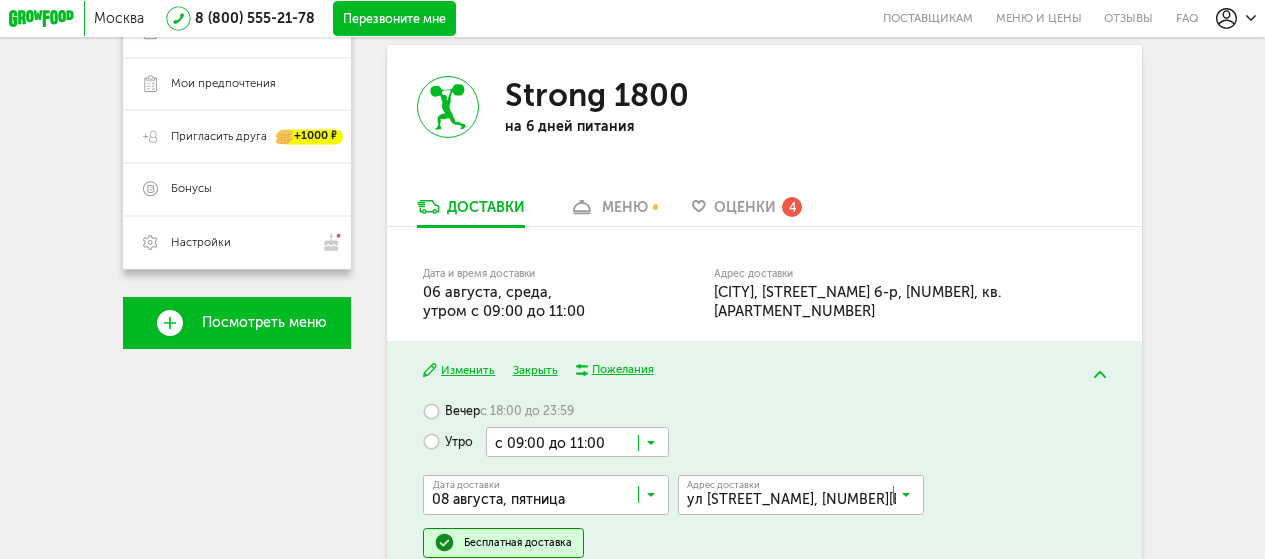 click on "Оценки" at bounding box center (745, 207) 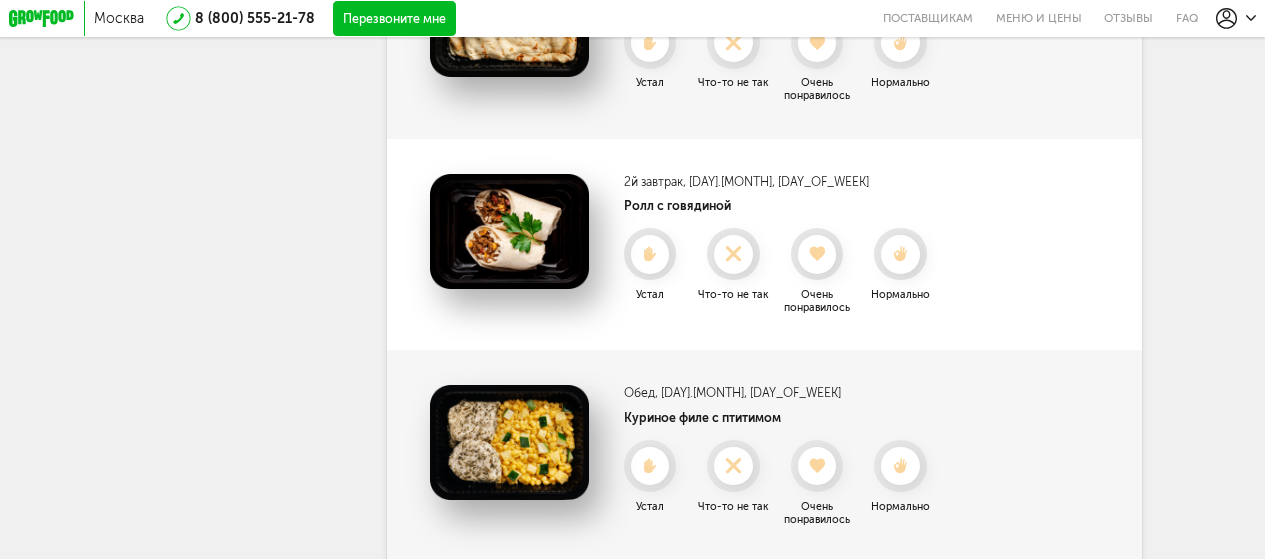 scroll, scrollTop: 484, scrollLeft: 0, axis: vertical 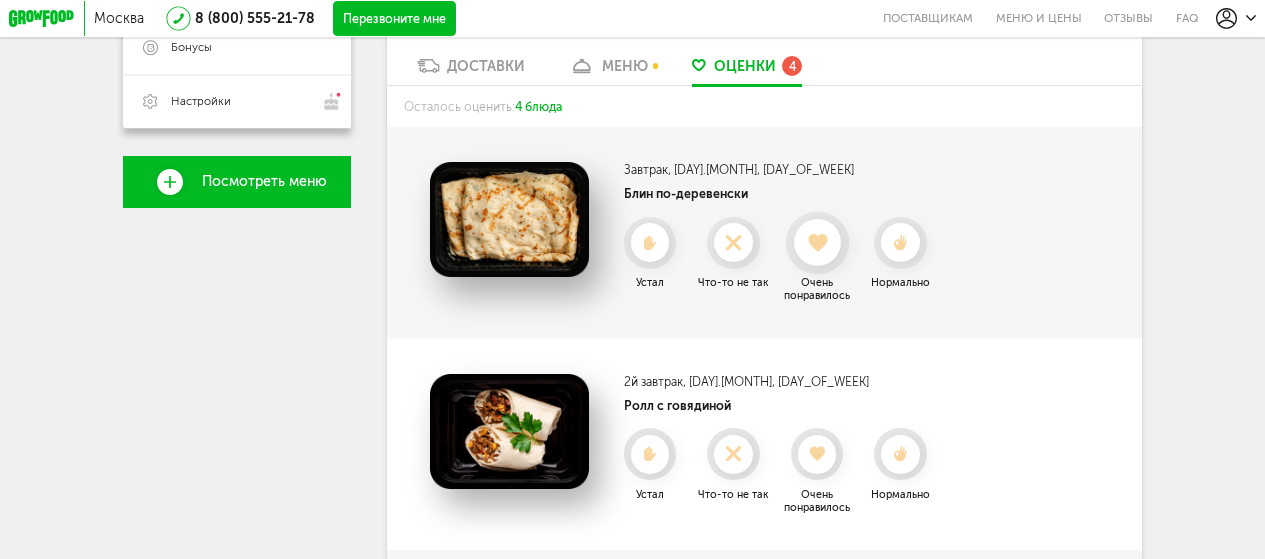 click 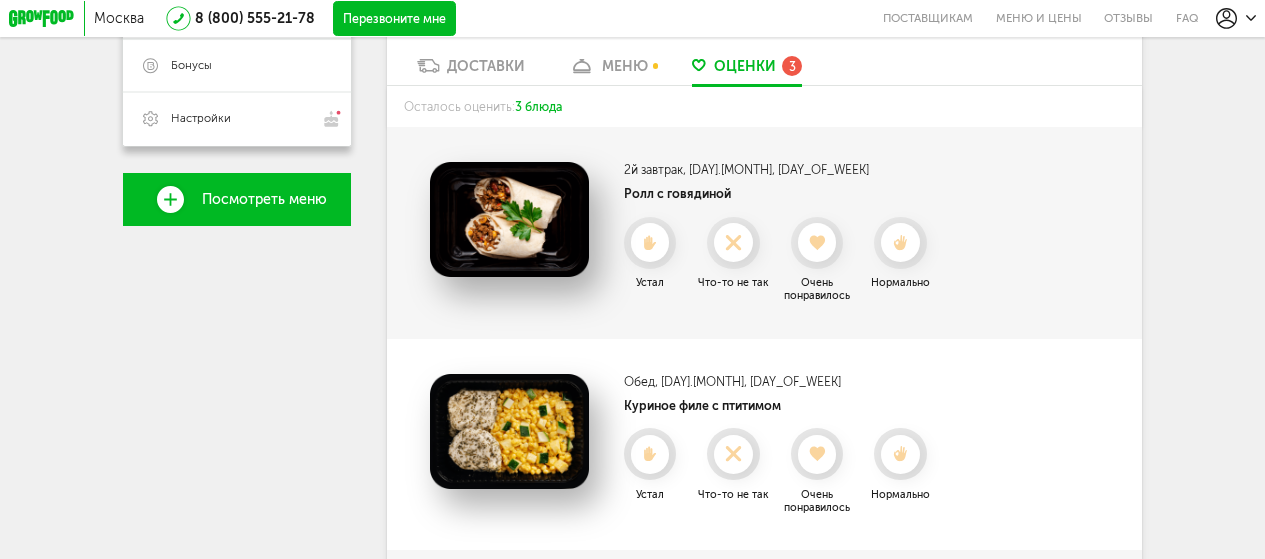 click at bounding box center (900, 242) 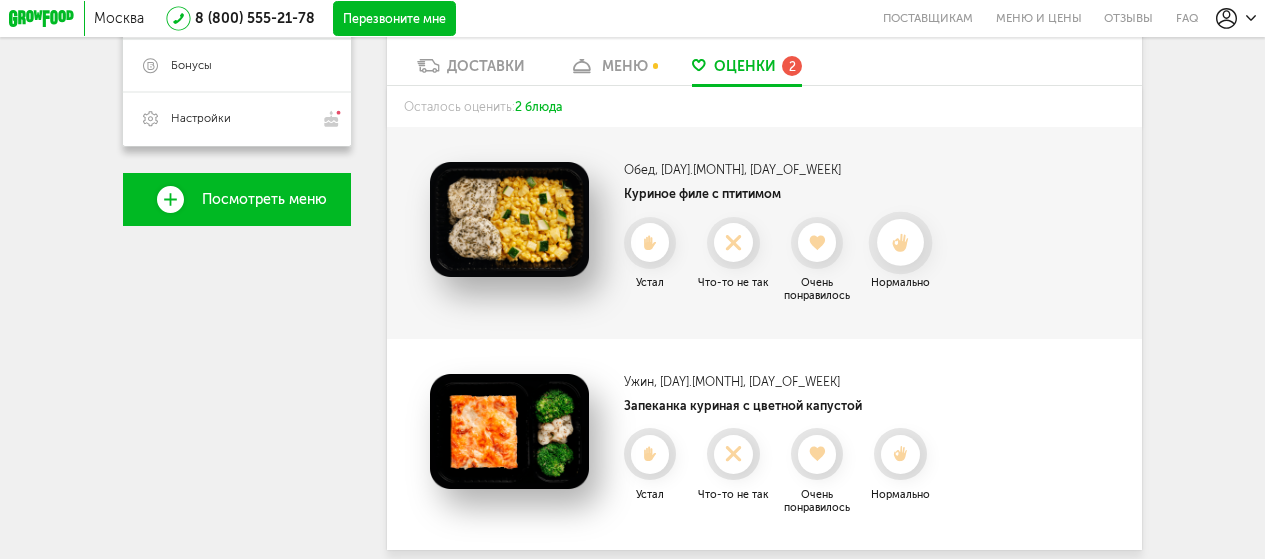 click 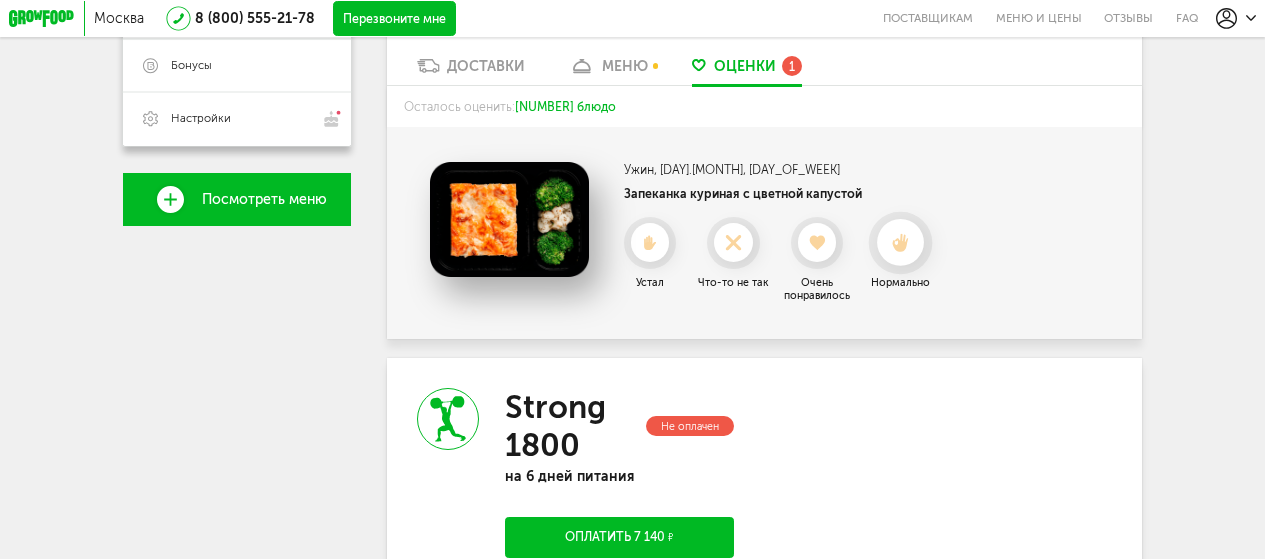click 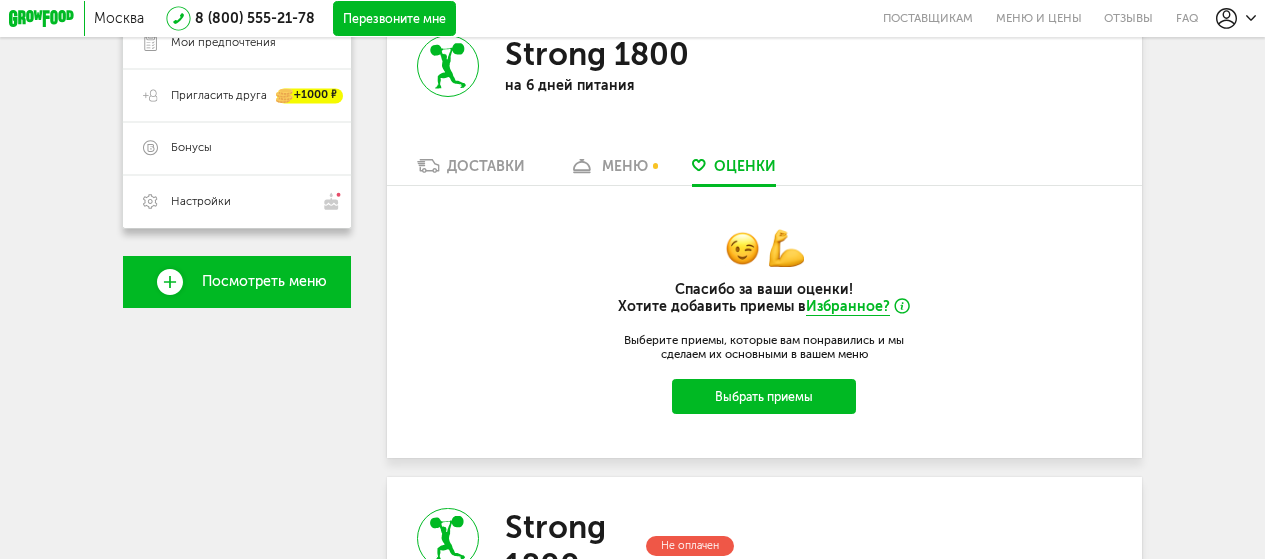 scroll, scrollTop: 484, scrollLeft: 0, axis: vertical 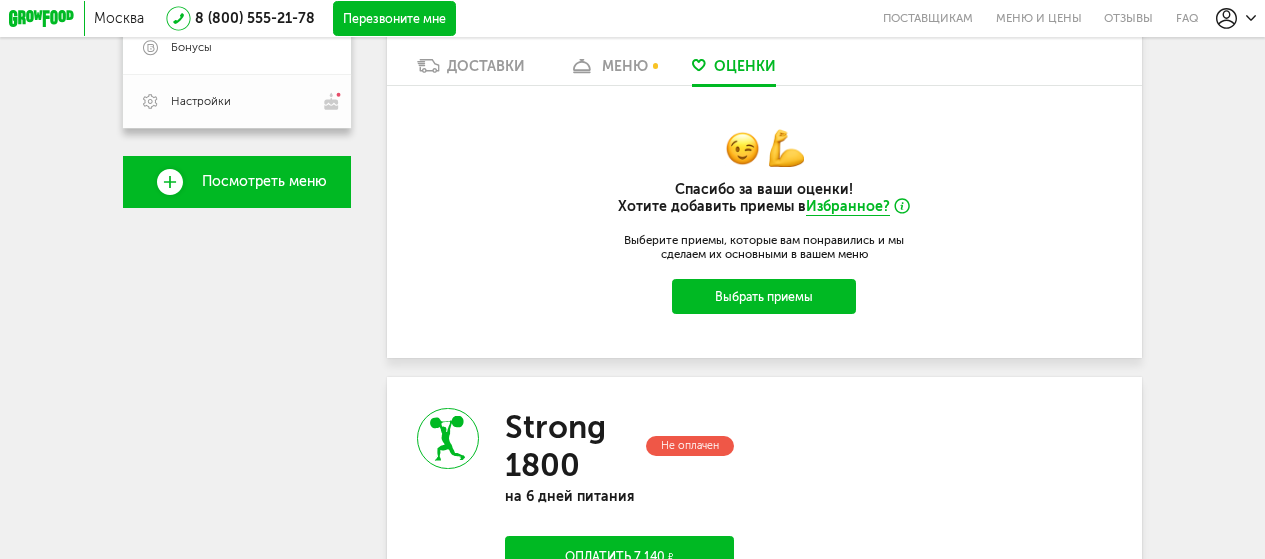 click on "Настройки" at bounding box center [251, 101] 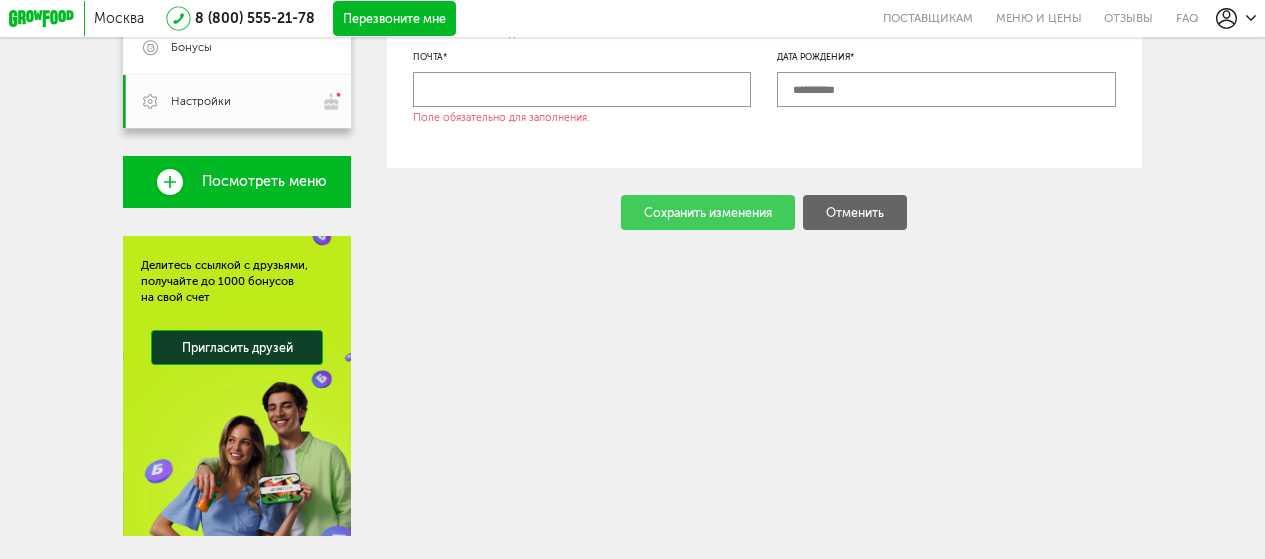 scroll, scrollTop: 284, scrollLeft: 0, axis: vertical 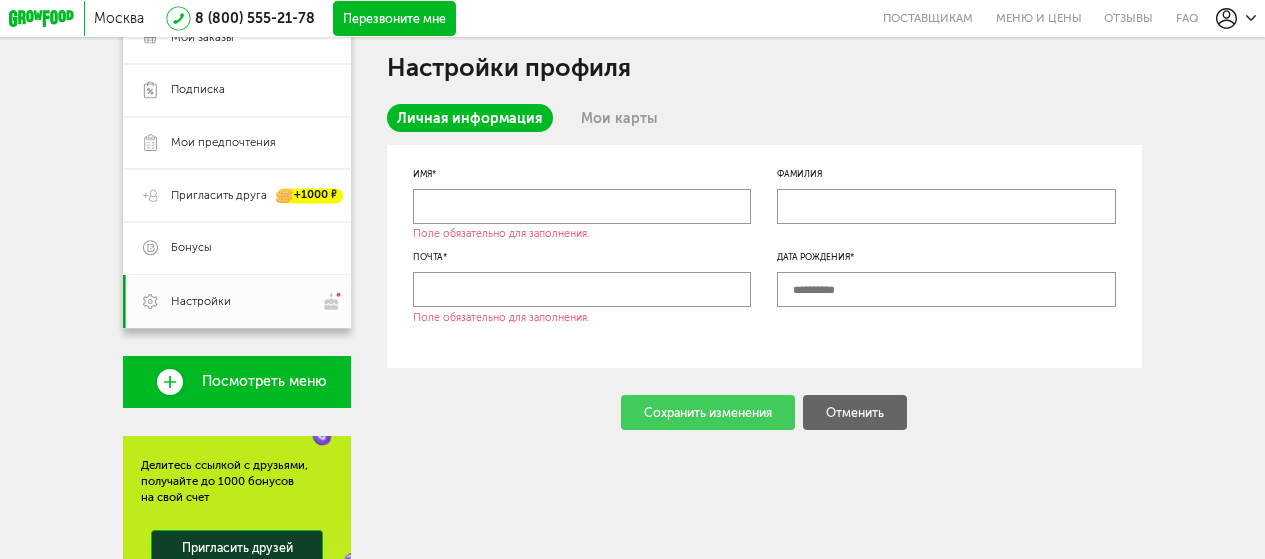 click at bounding box center [582, 206] 